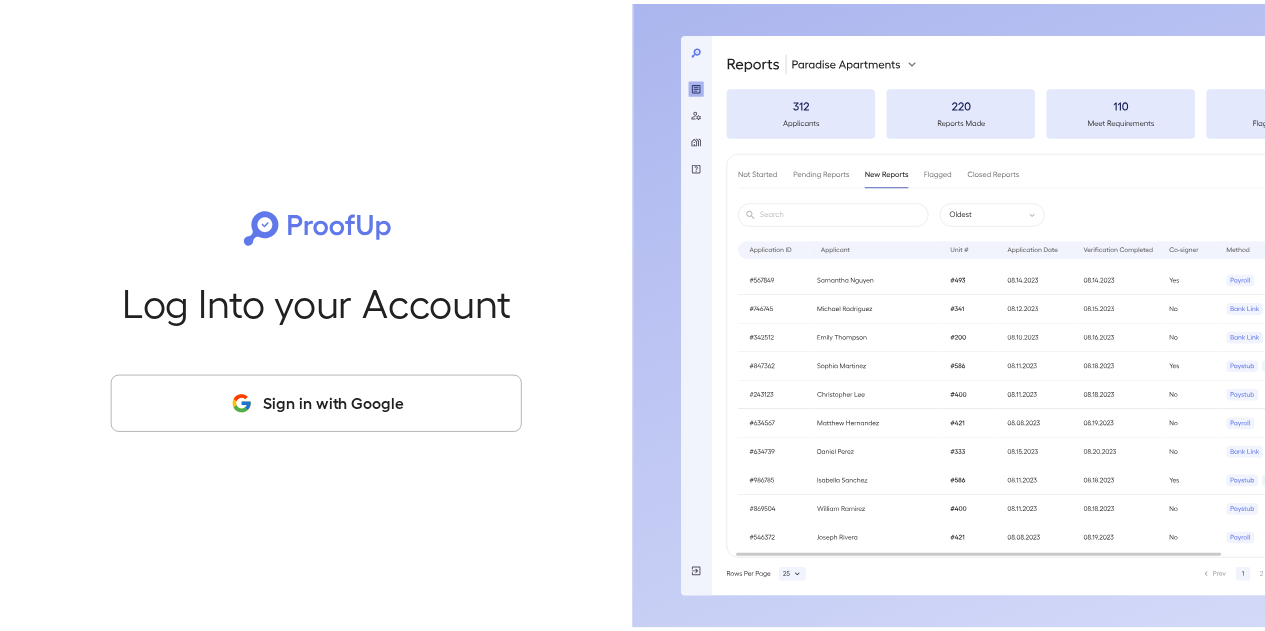 scroll, scrollTop: 0, scrollLeft: 0, axis: both 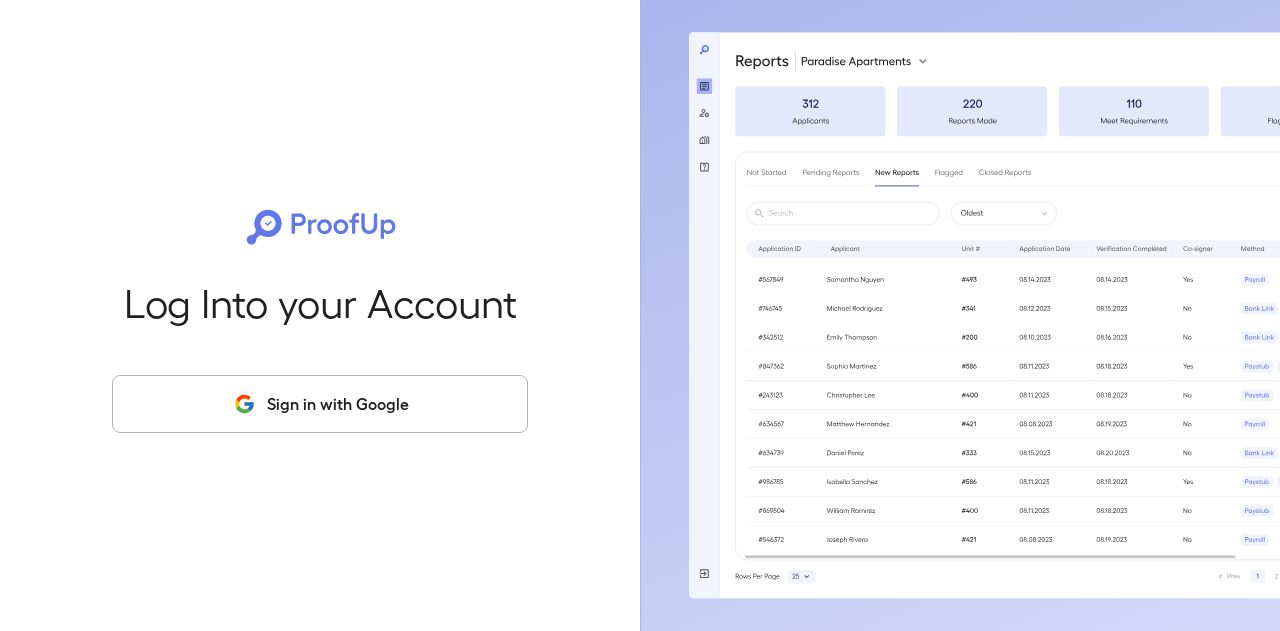 click on "Sign in with Google" at bounding box center [320, 404] 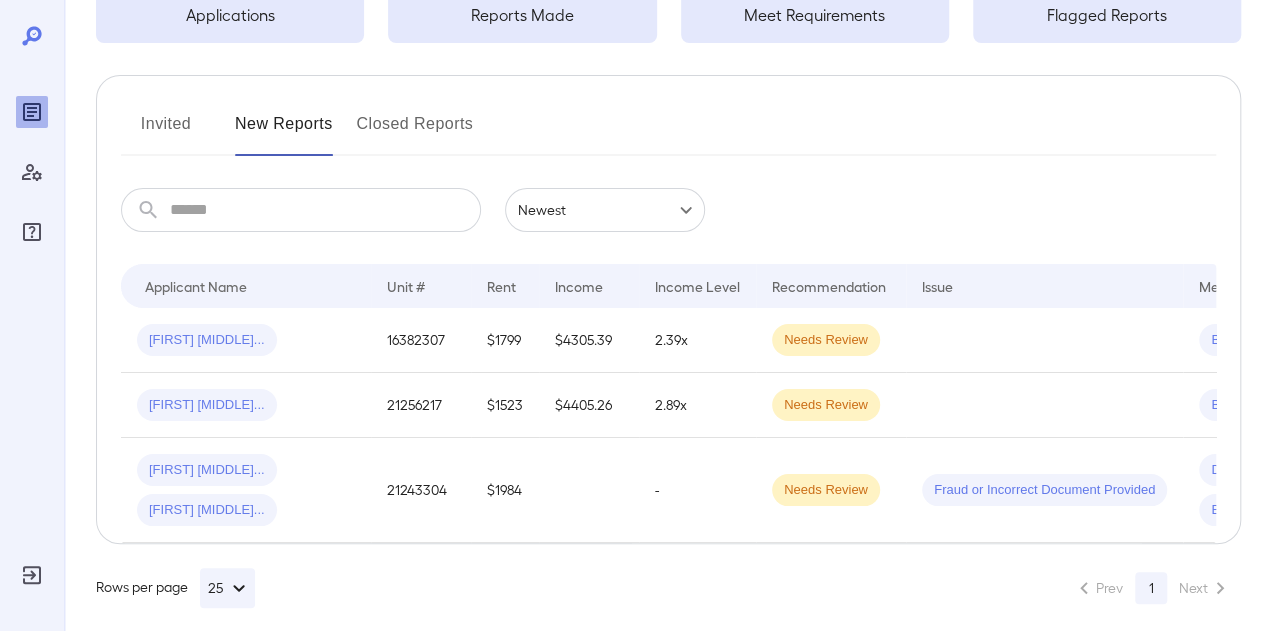 scroll, scrollTop: 174, scrollLeft: 0, axis: vertical 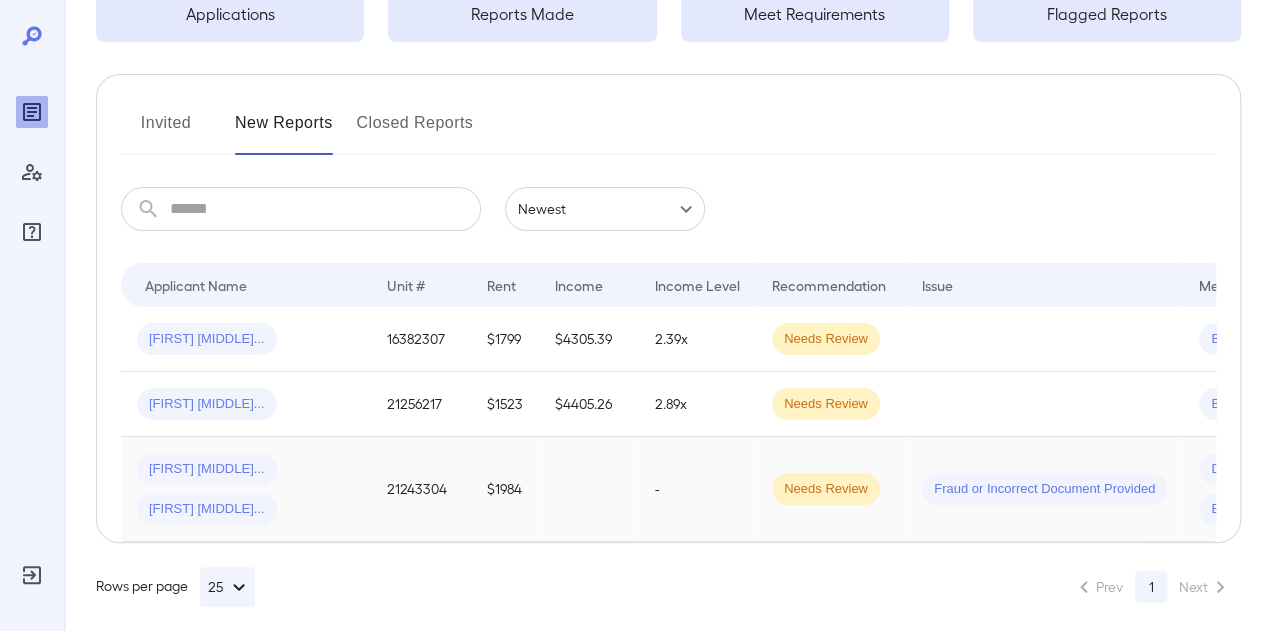 drag, startPoint x: 912, startPoint y: 533, endPoint x: 935, endPoint y: 533, distance: 23 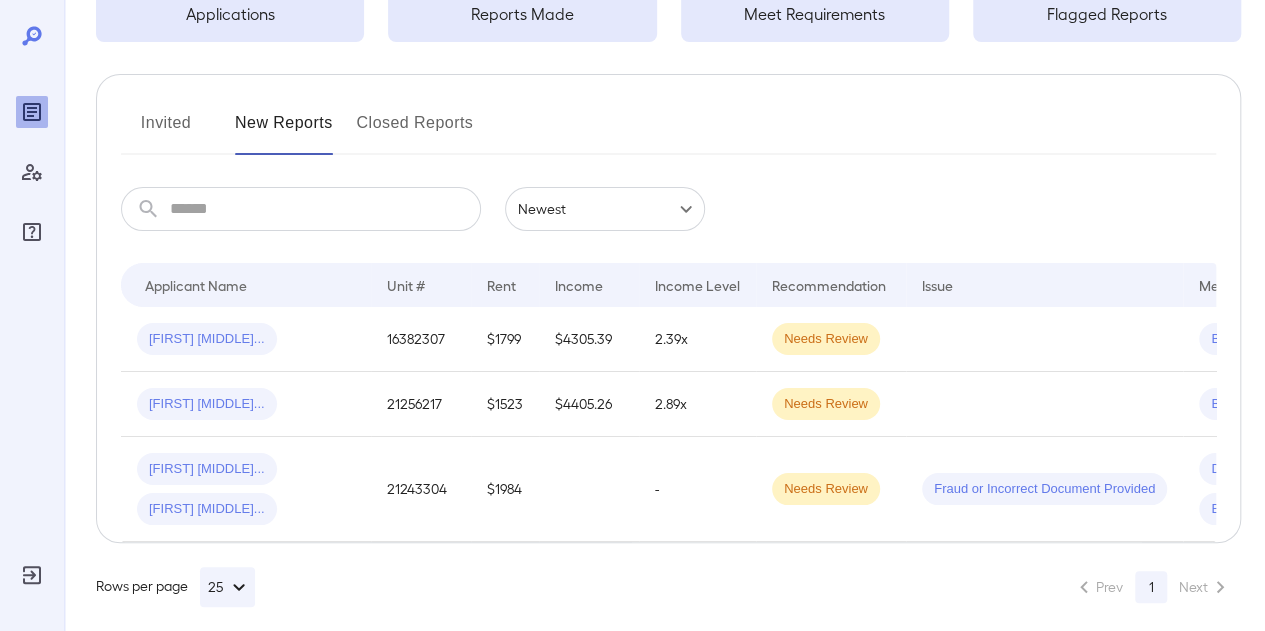 scroll, scrollTop: 0, scrollLeft: 0, axis: both 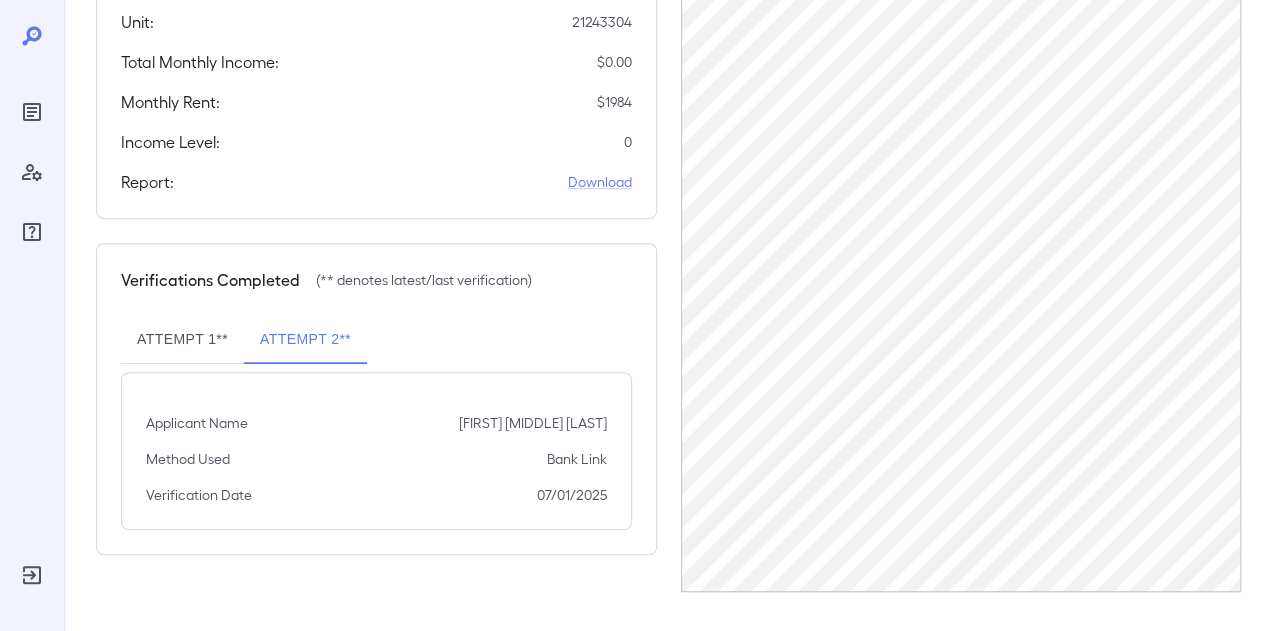 click on "Attempt 1**" at bounding box center (182, 340) 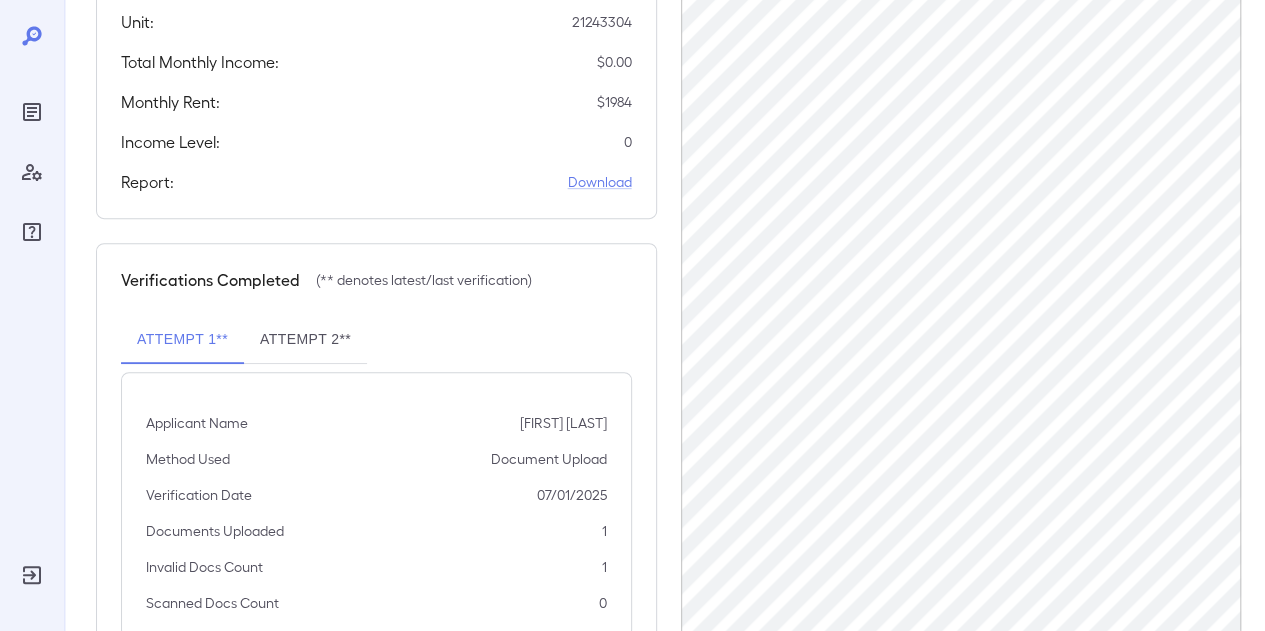scroll, scrollTop: 546, scrollLeft: 0, axis: vertical 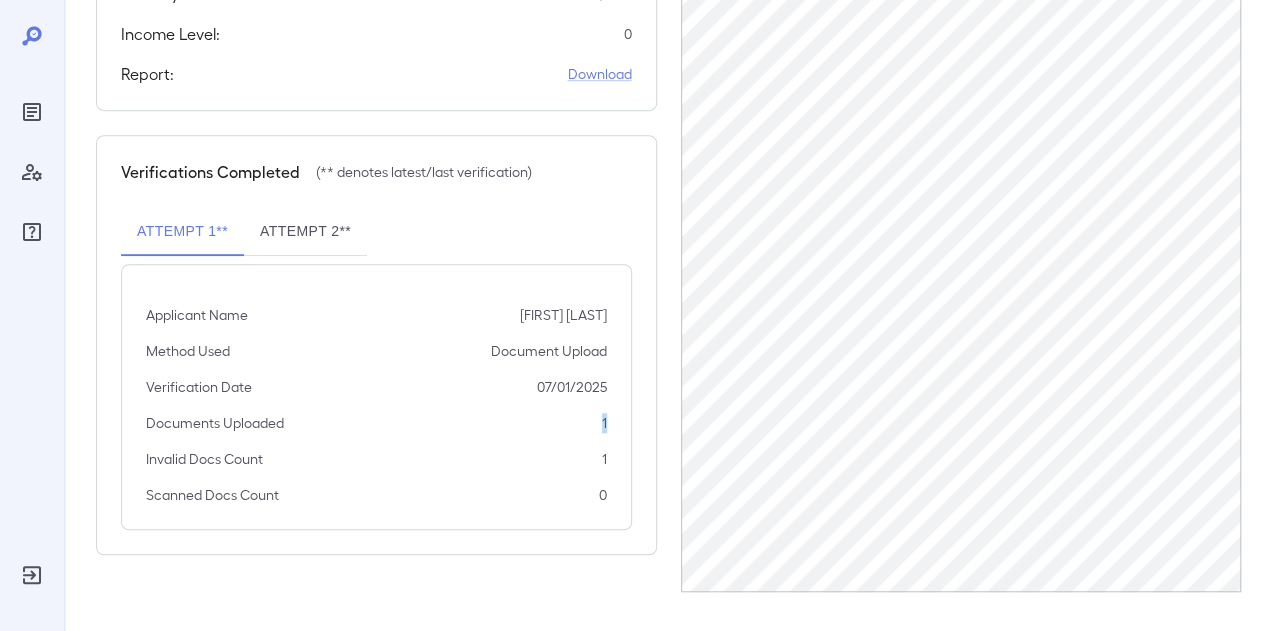 drag, startPoint x: 603, startPoint y: 461, endPoint x: 614, endPoint y: 461, distance: 11 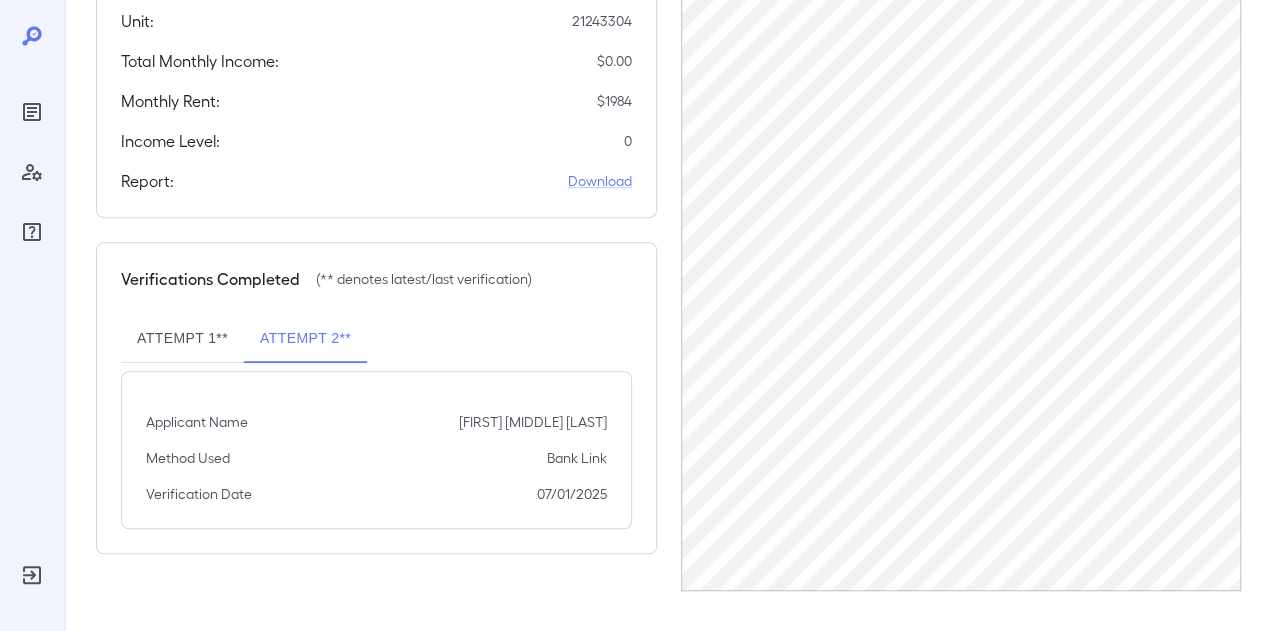 scroll, scrollTop: 438, scrollLeft: 0, axis: vertical 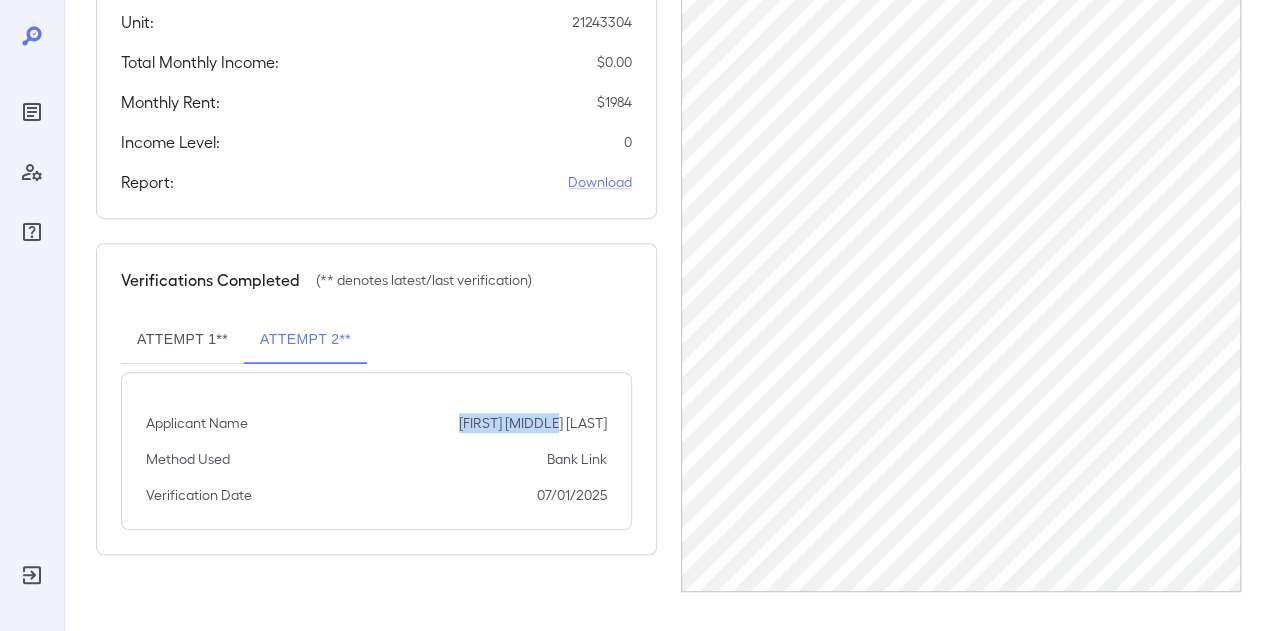 drag, startPoint x: 496, startPoint y: 459, endPoint x: 650, endPoint y: 465, distance: 154.11684 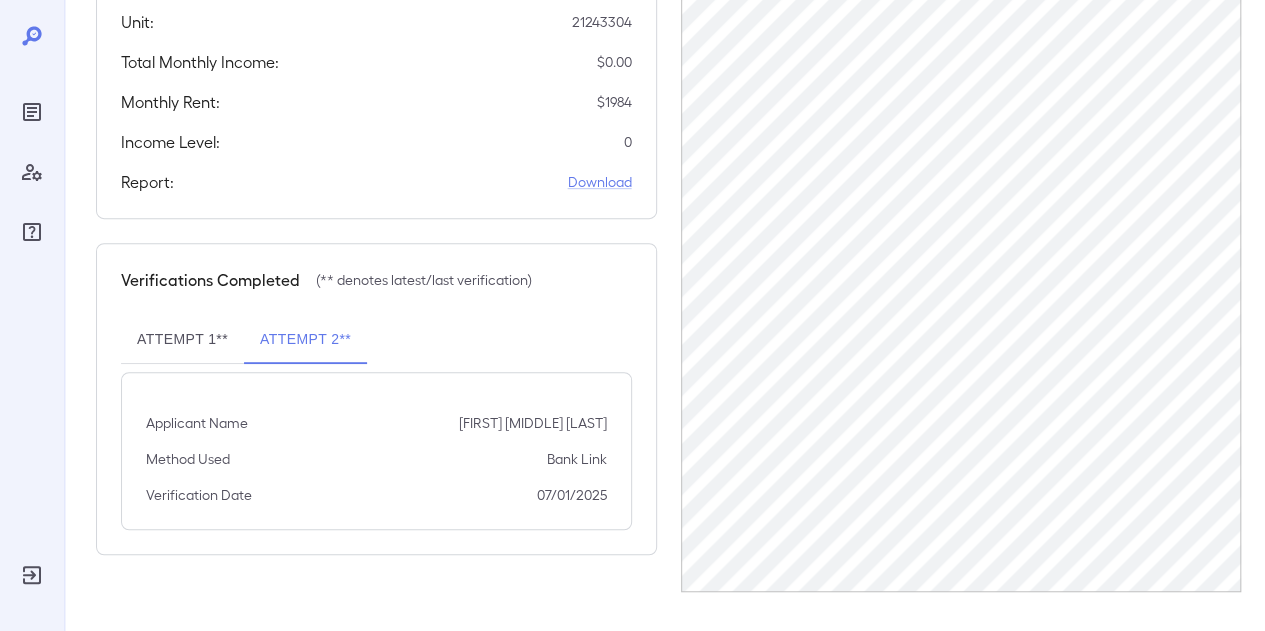 click on "Bank Link" at bounding box center (533, 423) 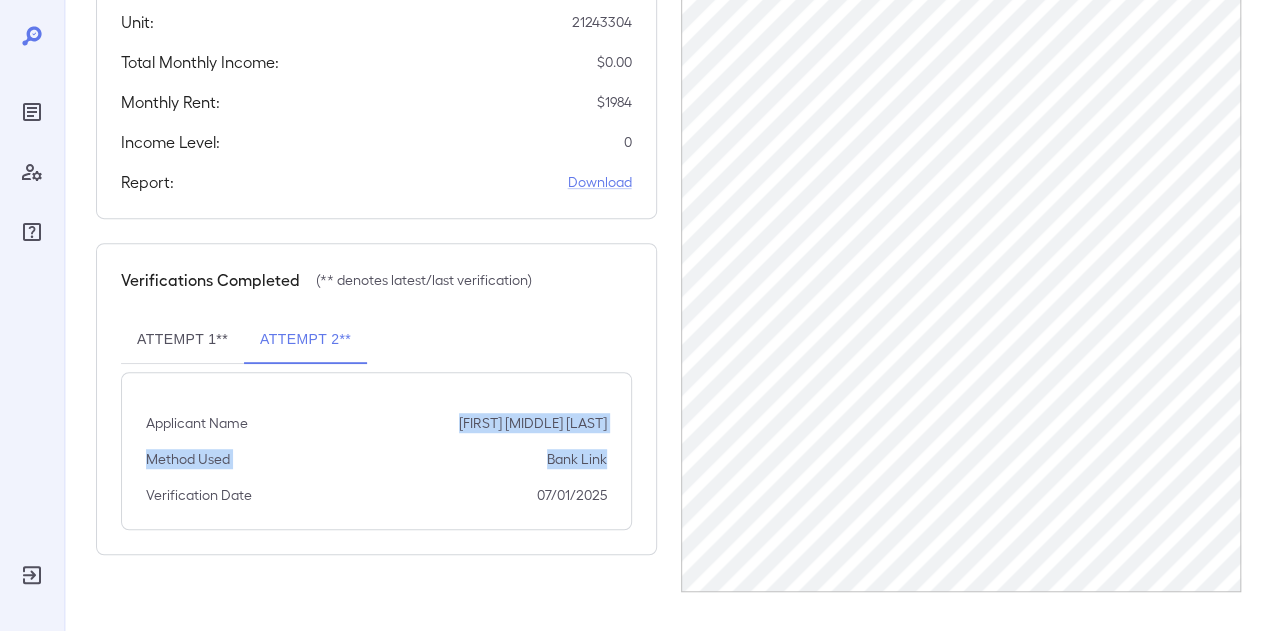 drag, startPoint x: 610, startPoint y: 496, endPoint x: 491, endPoint y: 453, distance: 126.53063 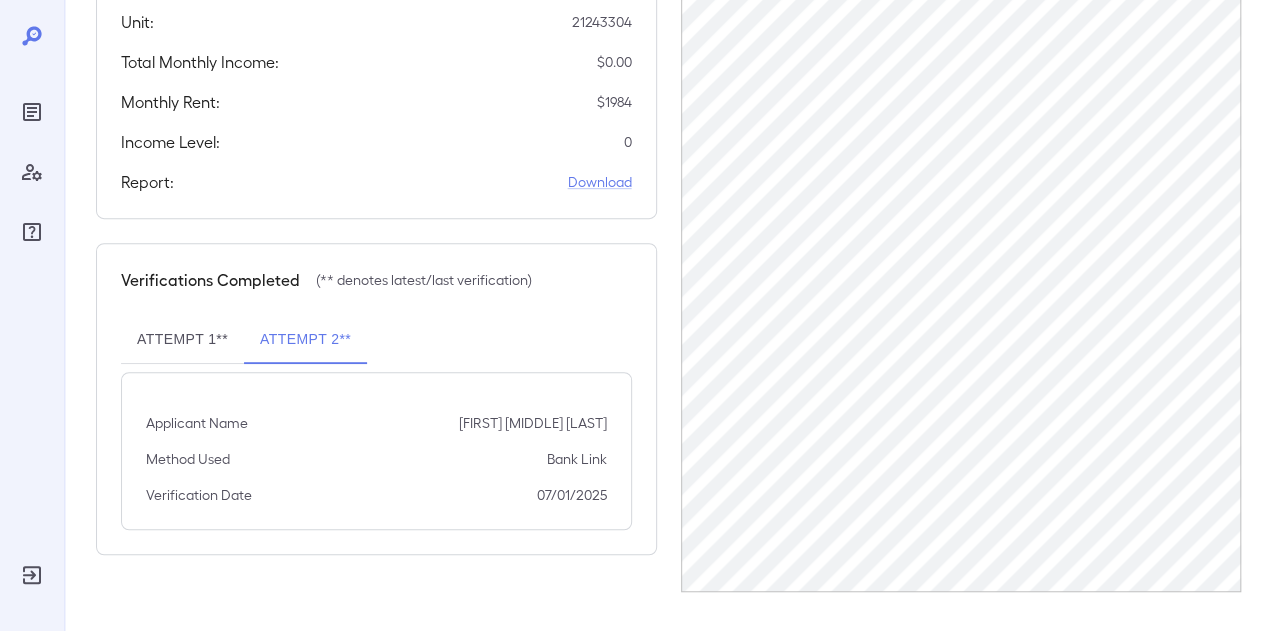 click on "Applicant Name [FIRST] [MIDDLE] [LAST] Method Used Bank Link Verification Date 07/01/2025" at bounding box center (376, 451) 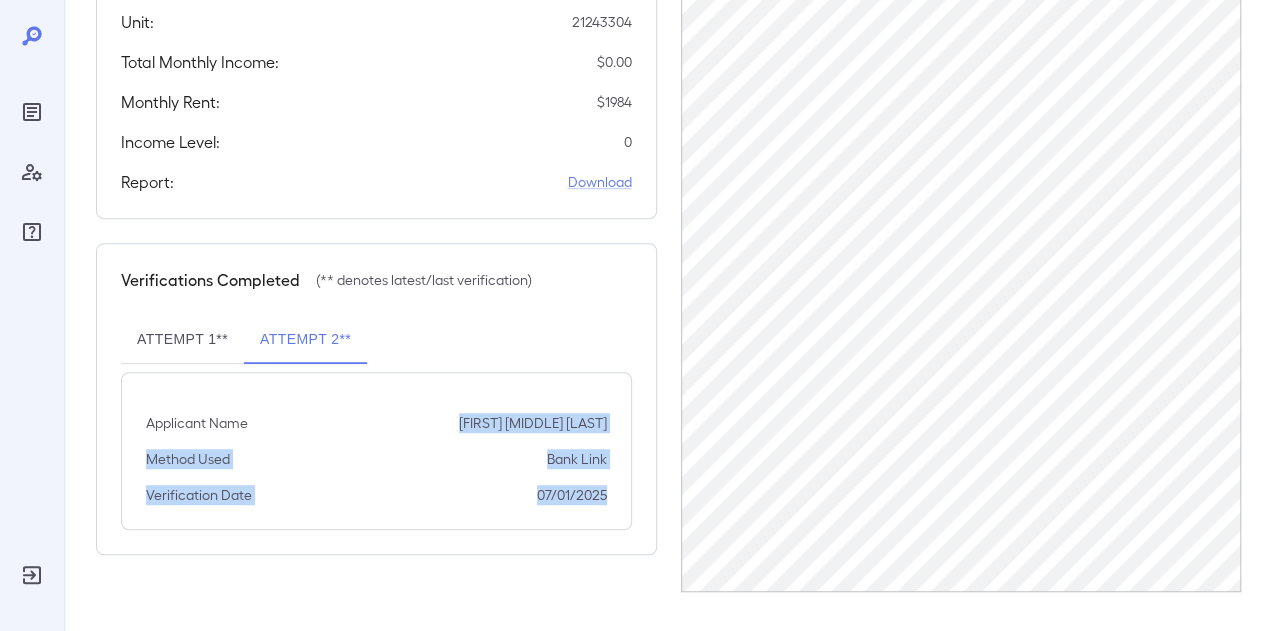 drag, startPoint x: 614, startPoint y: 530, endPoint x: 482, endPoint y: 452, distance: 153.32318 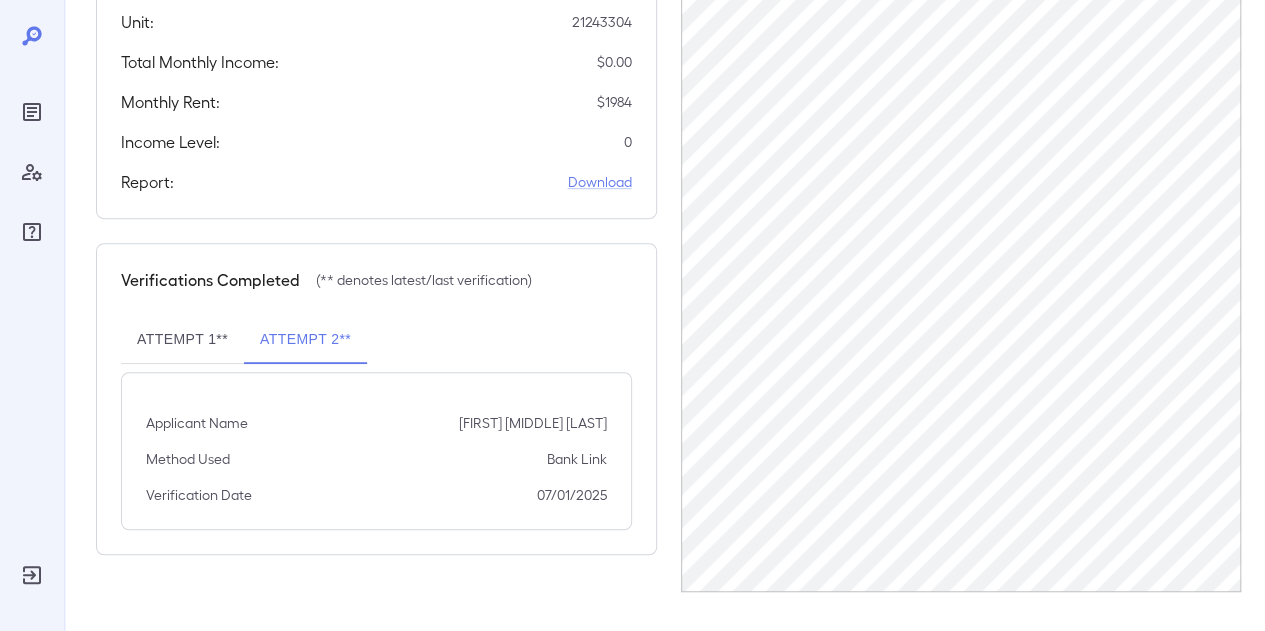 click on "Attempt 1**" at bounding box center [182, 340] 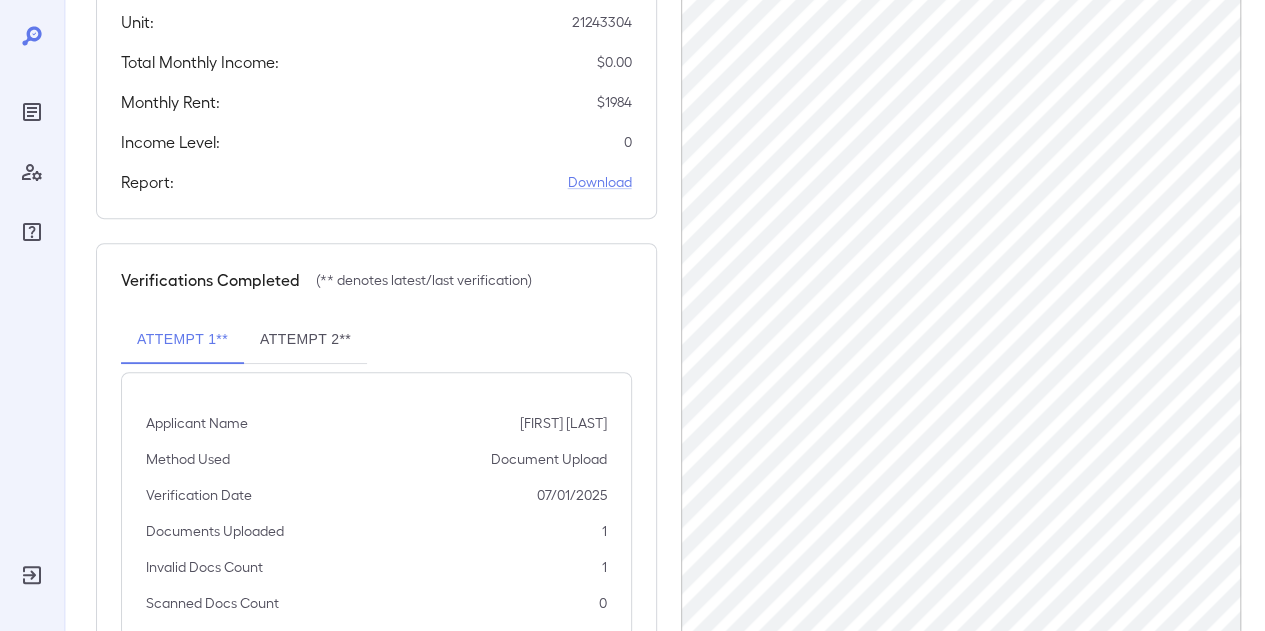 click on "Attempt 2**" at bounding box center (305, 340) 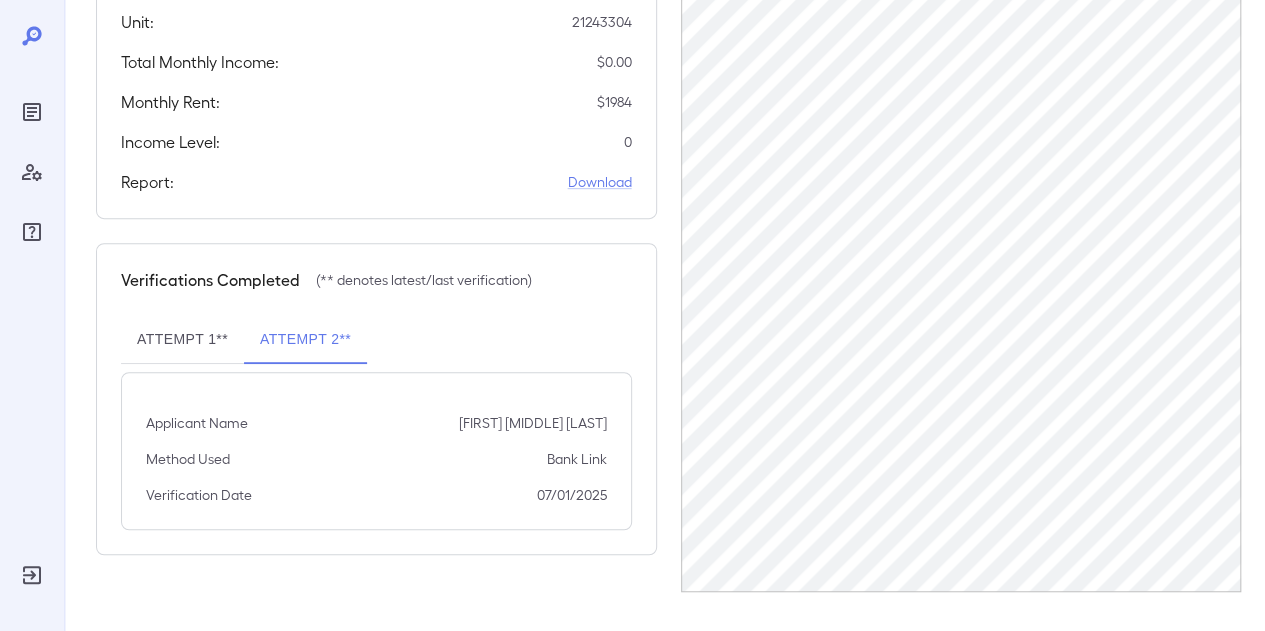 click on "Attempt 1**" at bounding box center [182, 340] 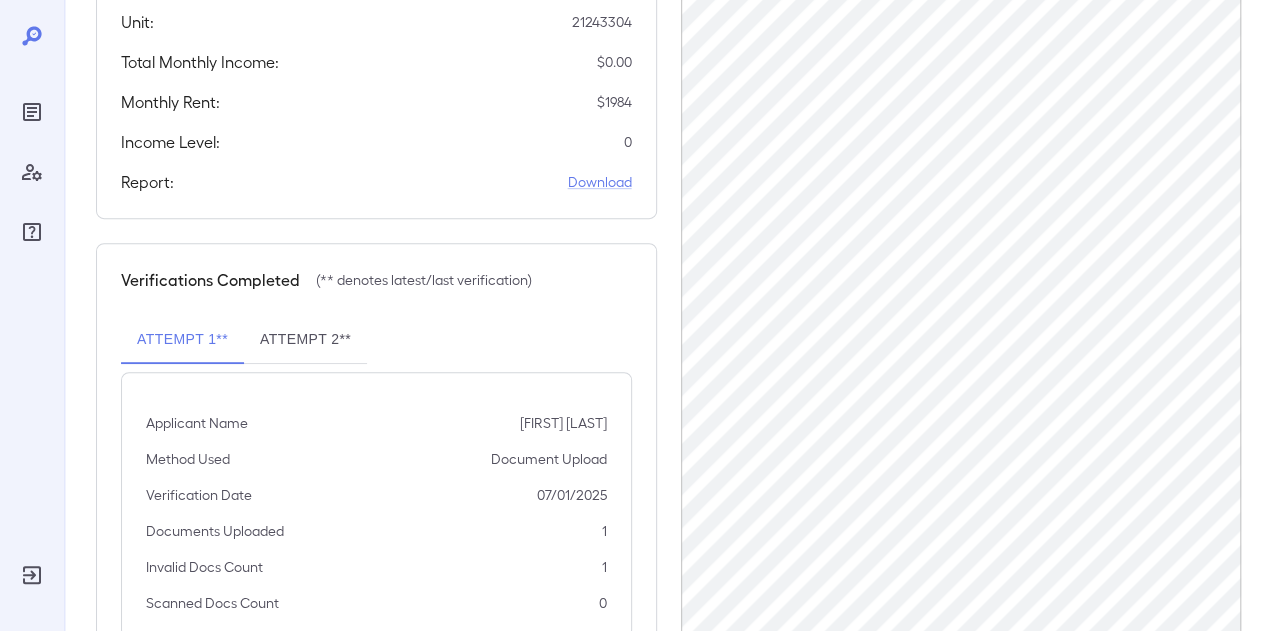 click on "Attempt 2**" at bounding box center (305, 340) 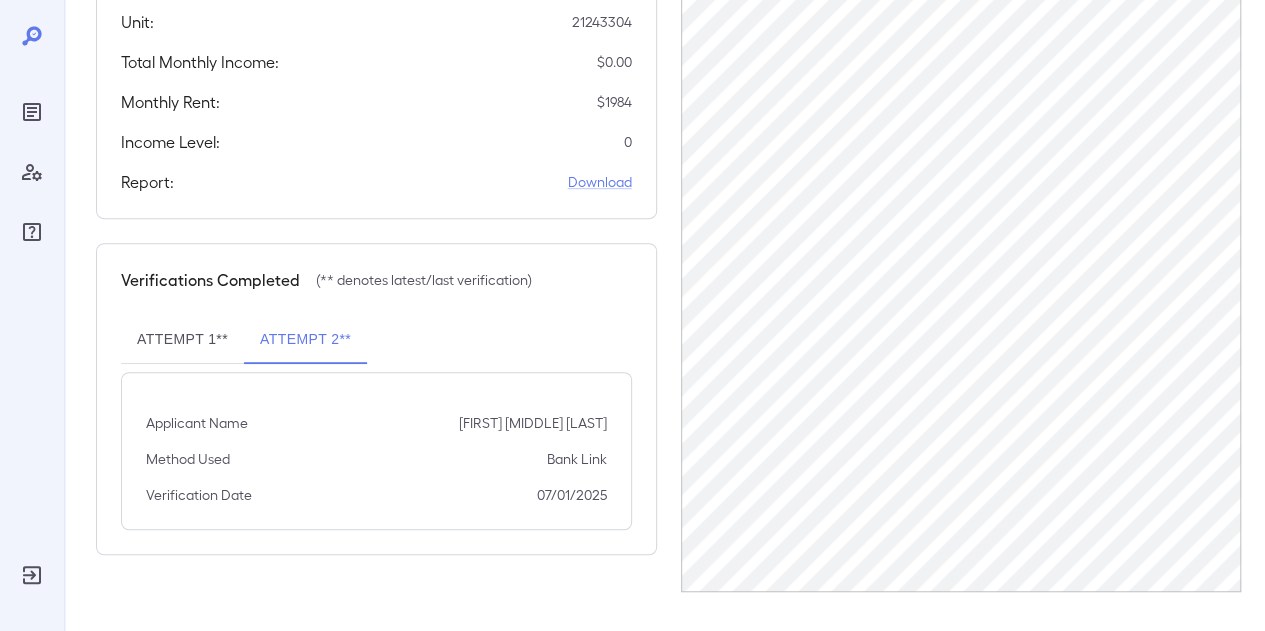 click on "Attempt 1**" at bounding box center (182, 340) 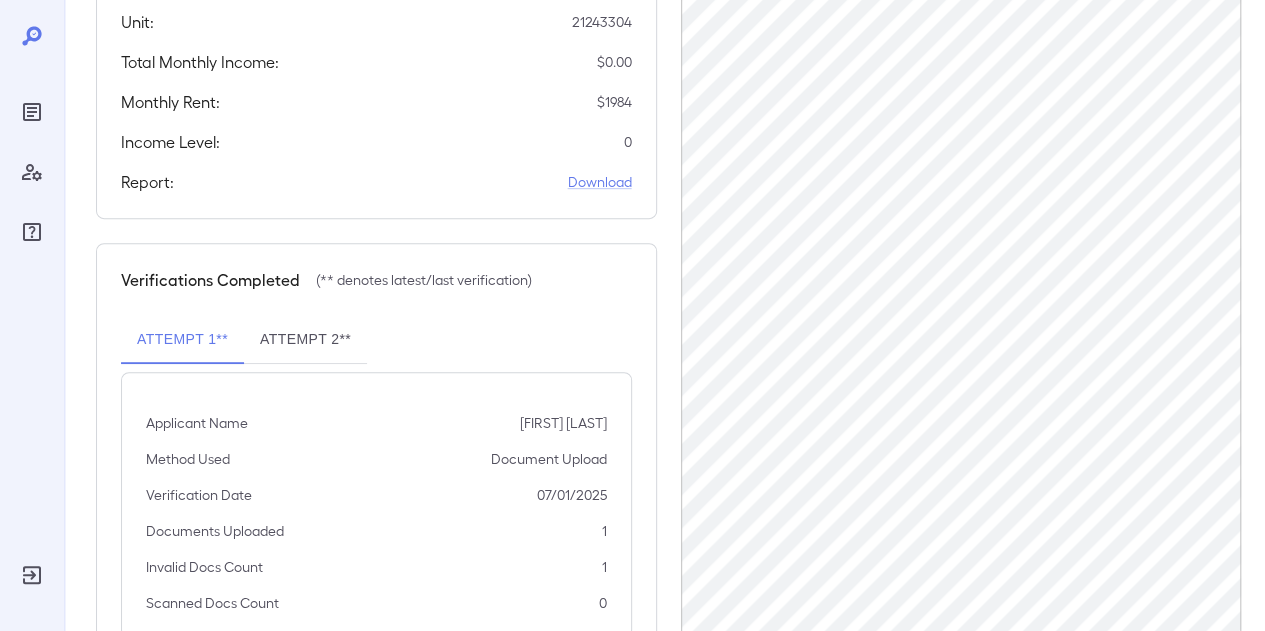 click on "Attempt 2**" at bounding box center [305, 340] 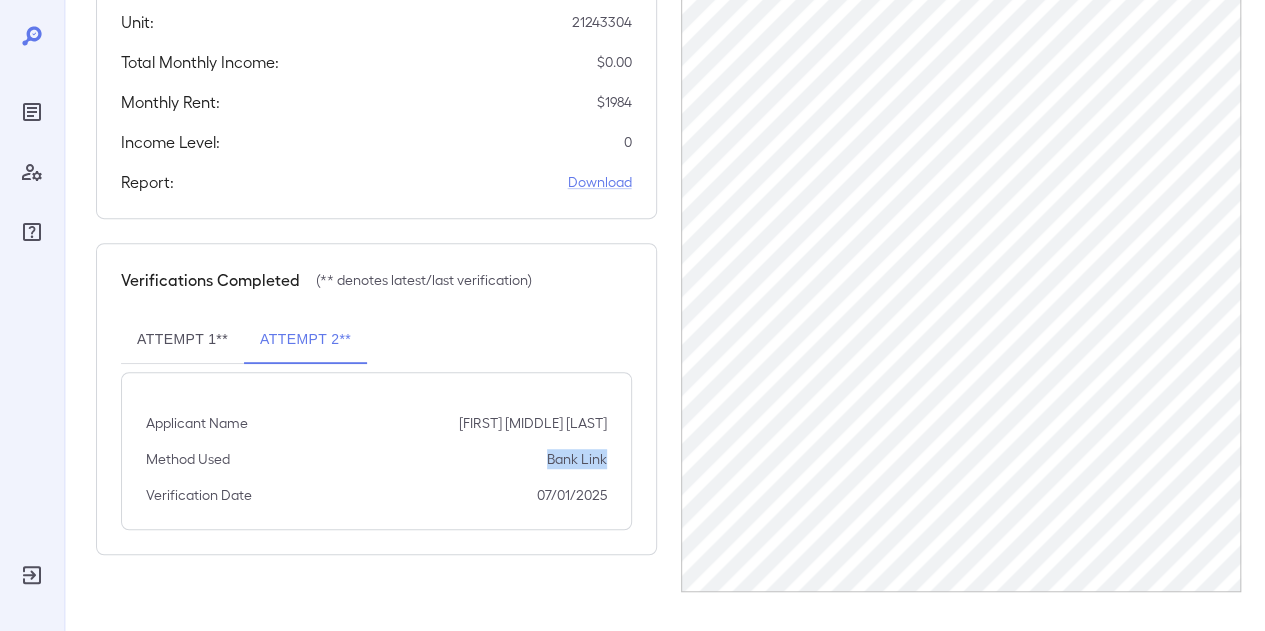 drag, startPoint x: 548, startPoint y: 494, endPoint x: 635, endPoint y: 505, distance: 87.69264 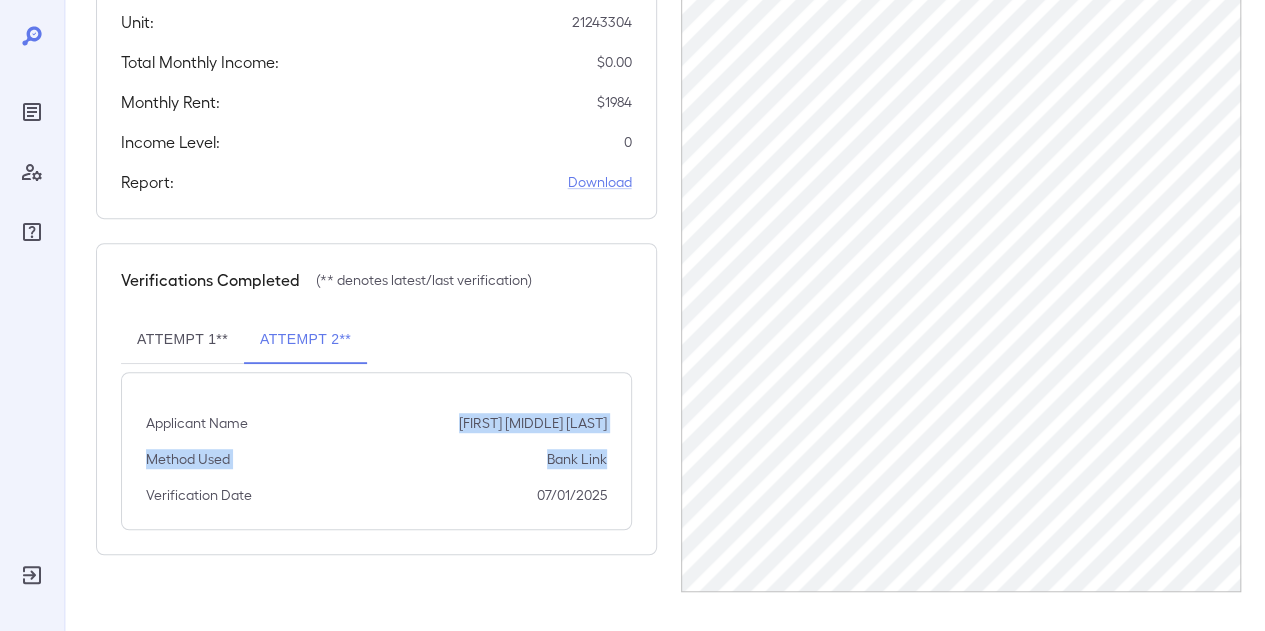 drag, startPoint x: 619, startPoint y: 488, endPoint x: 485, endPoint y: 453, distance: 138.49548 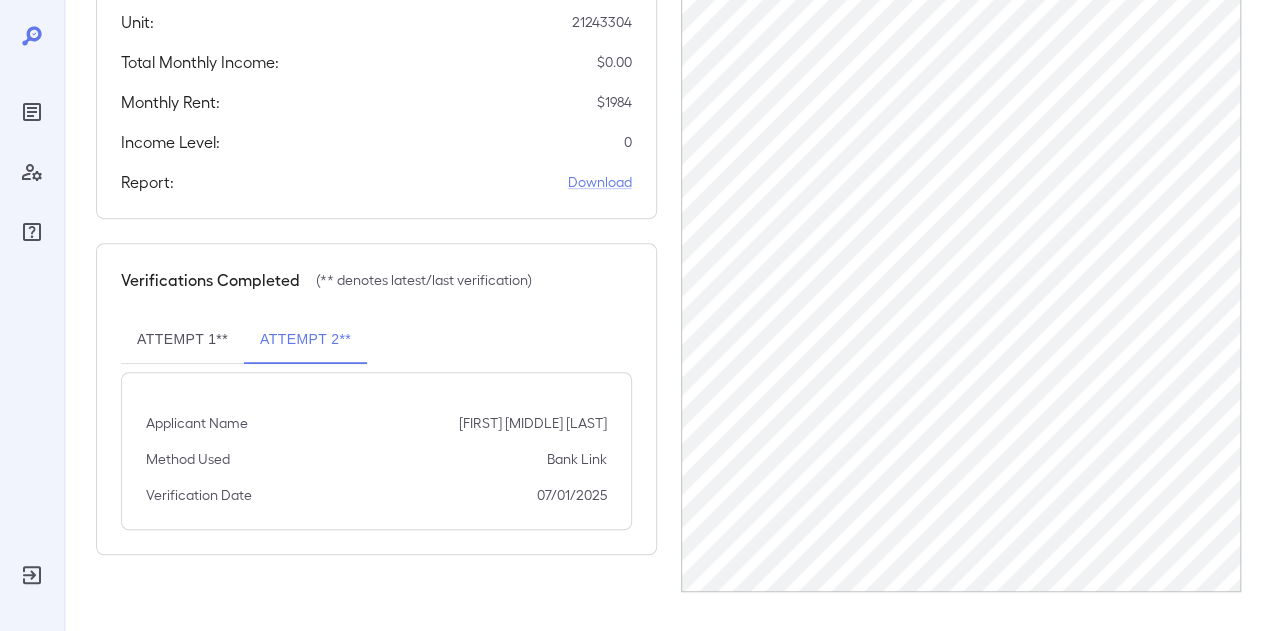 click on "Attempt 1**" at bounding box center (182, 340) 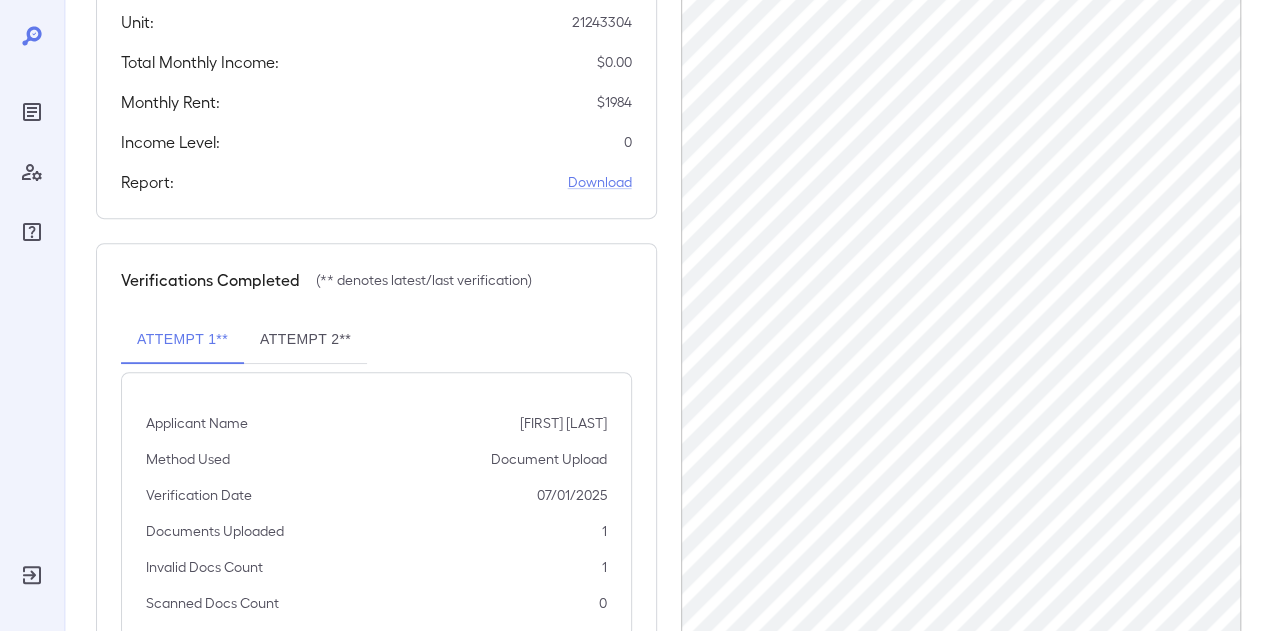 click on "Attempt 2**" at bounding box center (305, 340) 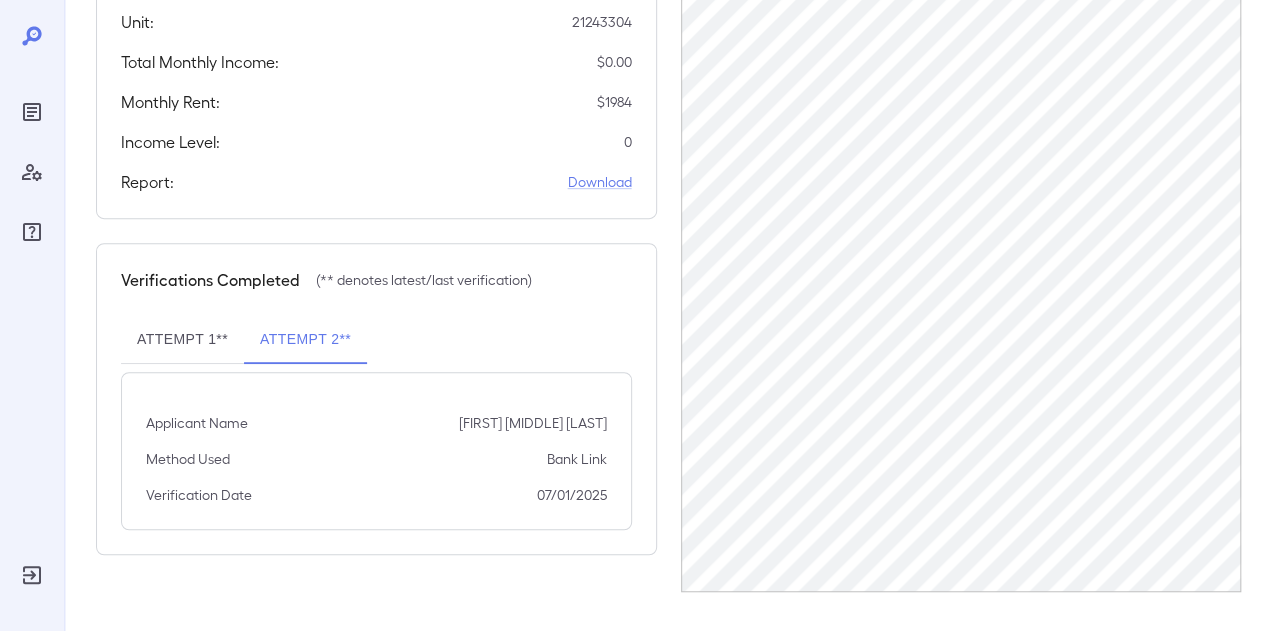 click on "Attempt 1**" at bounding box center [182, 340] 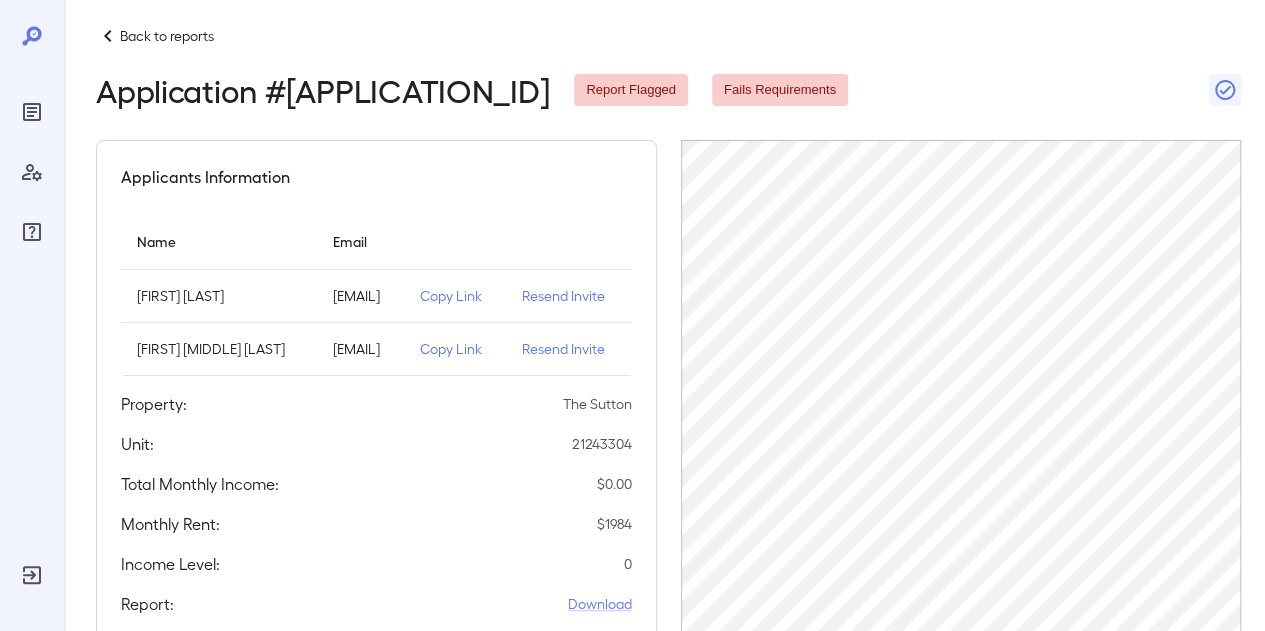scroll, scrollTop: 0, scrollLeft: 0, axis: both 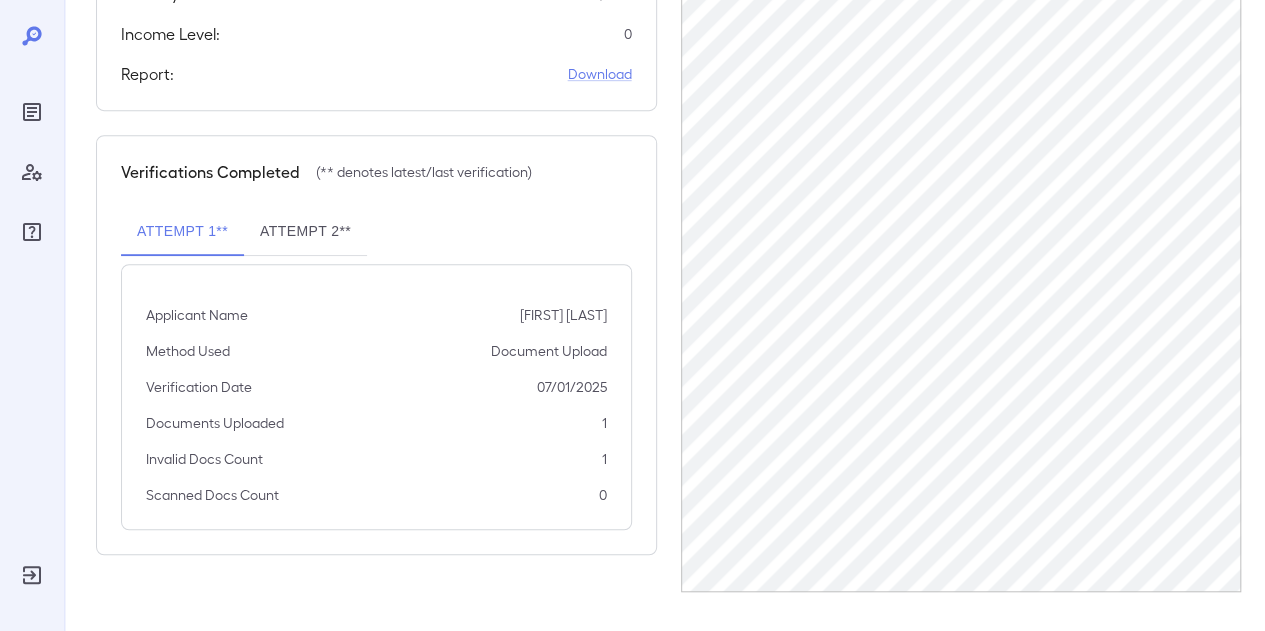 drag, startPoint x: 504, startPoint y: 350, endPoint x: 622, endPoint y: 361, distance: 118.511604 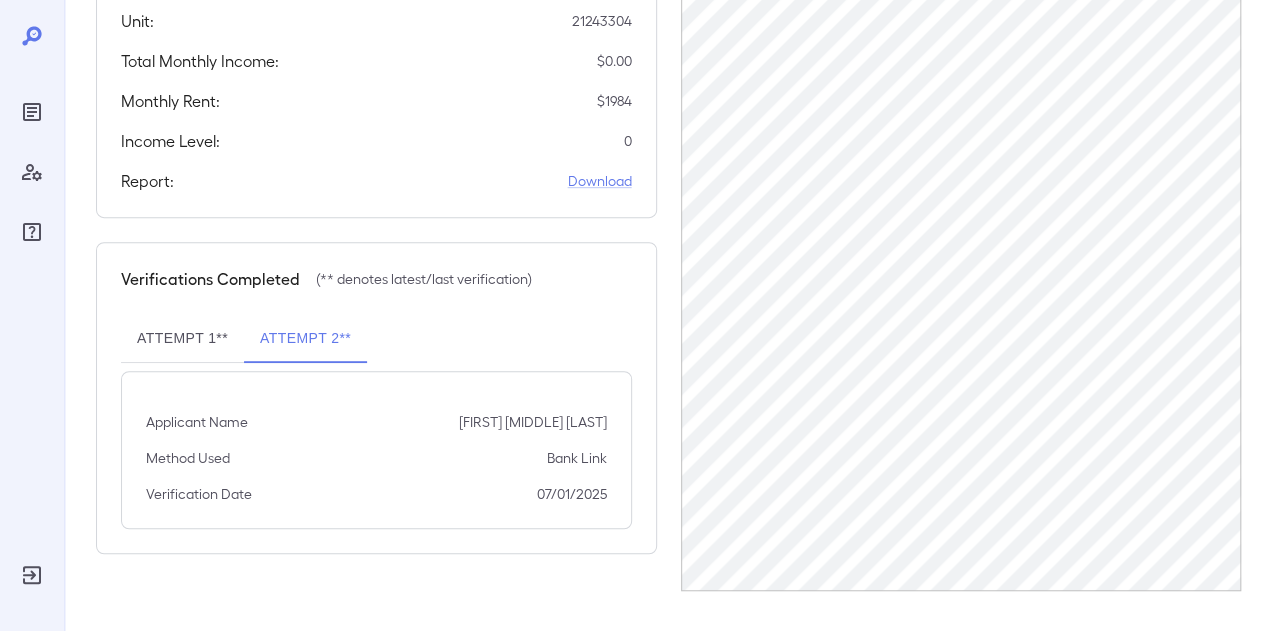 scroll, scrollTop: 438, scrollLeft: 0, axis: vertical 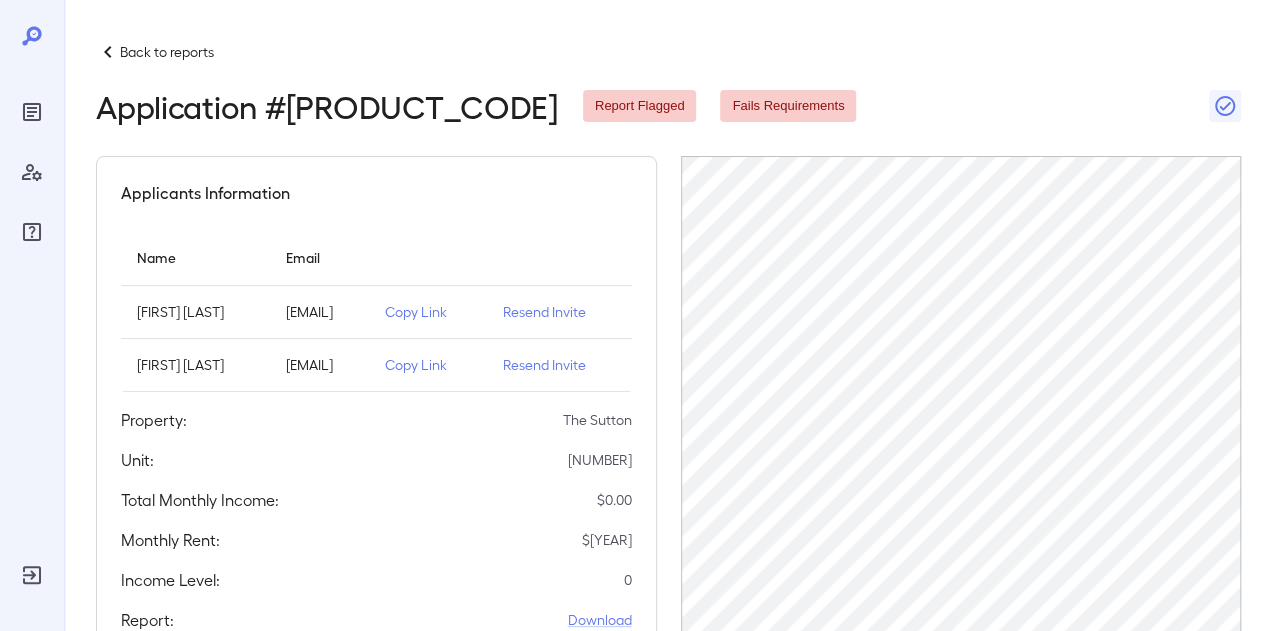 click at bounding box center (108, 52) 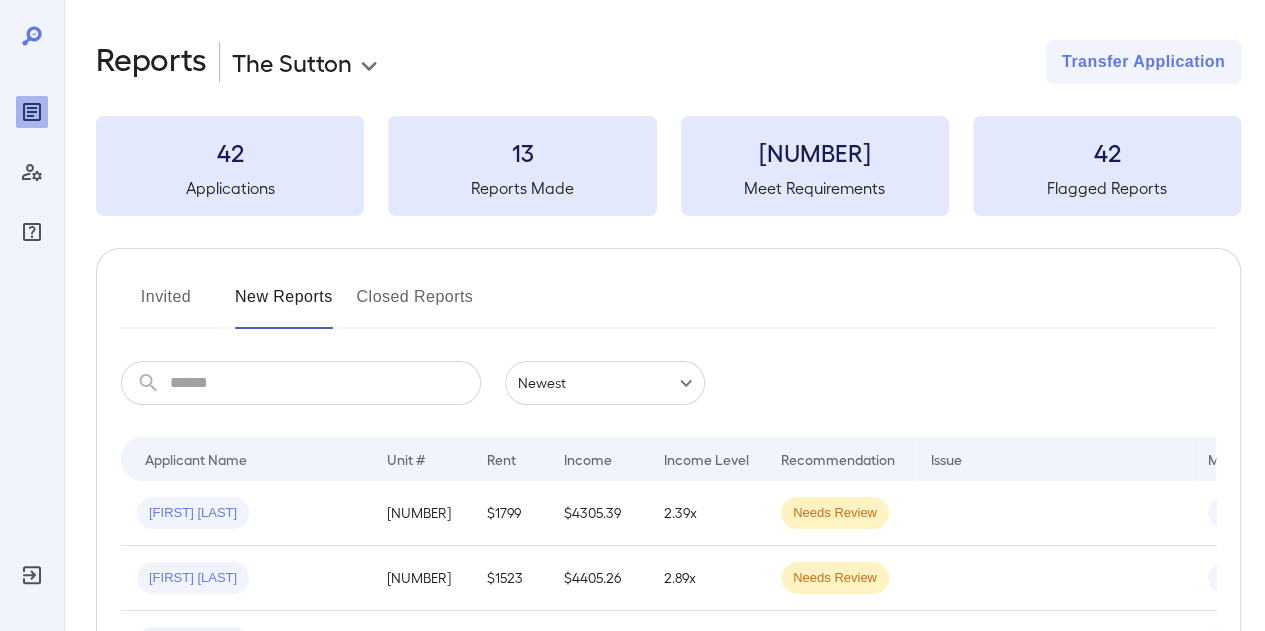 click on "Invited" at bounding box center (166, 305) 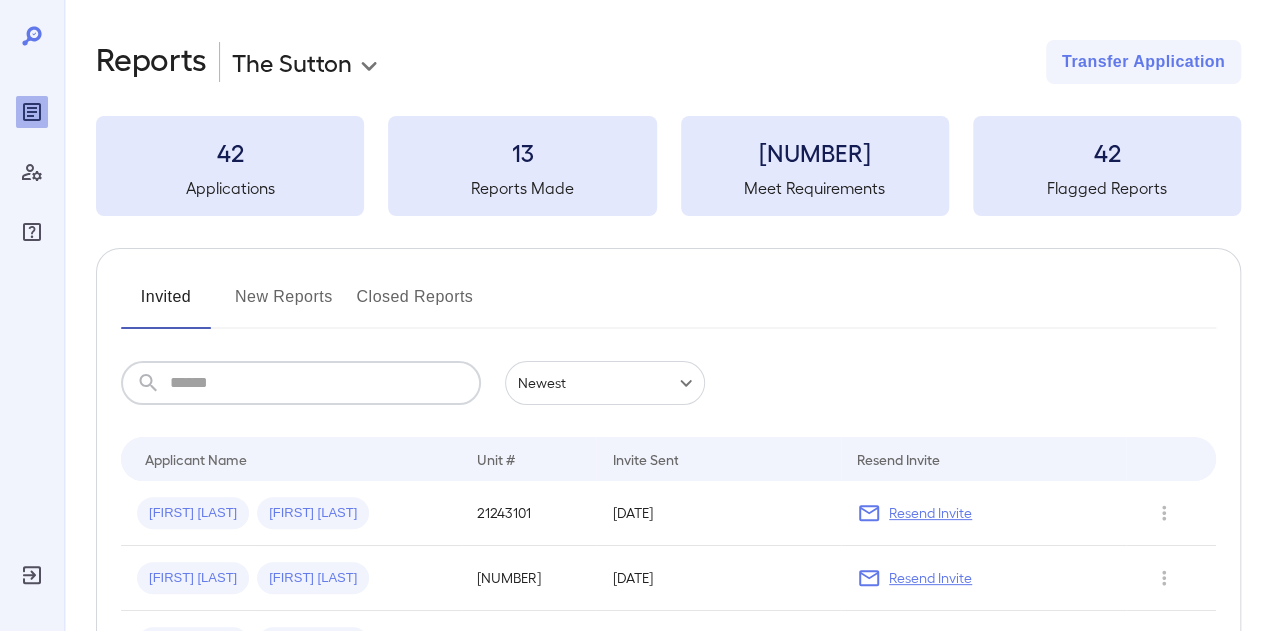 click at bounding box center [325, 383] 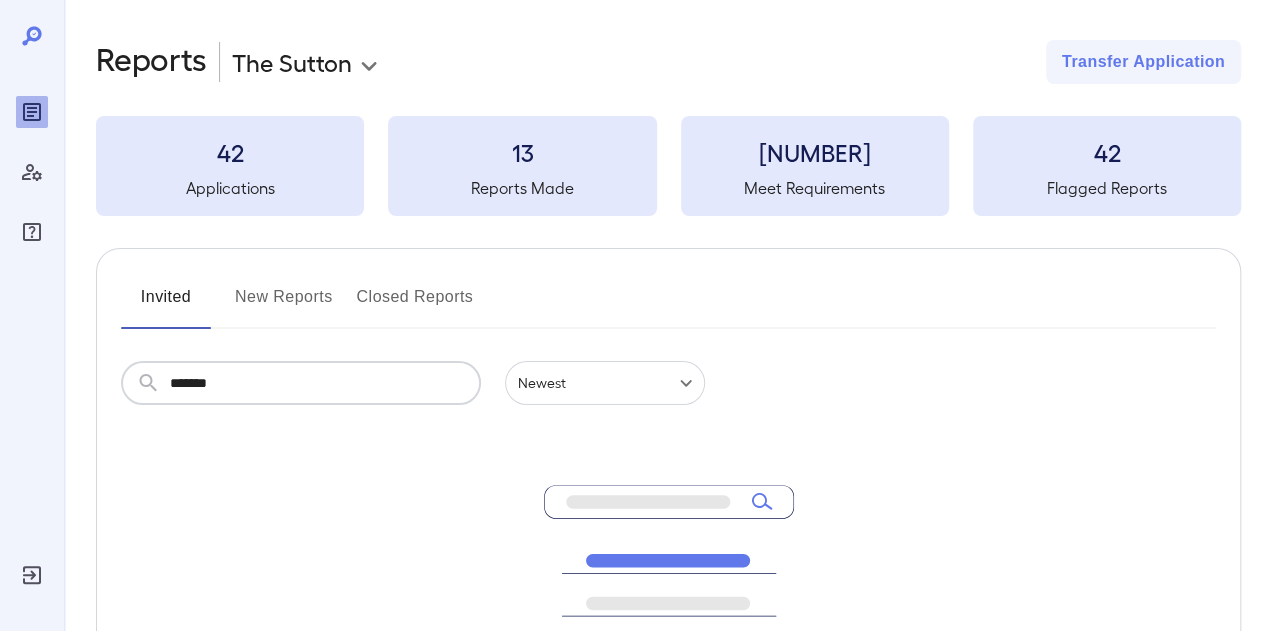 type on "******" 